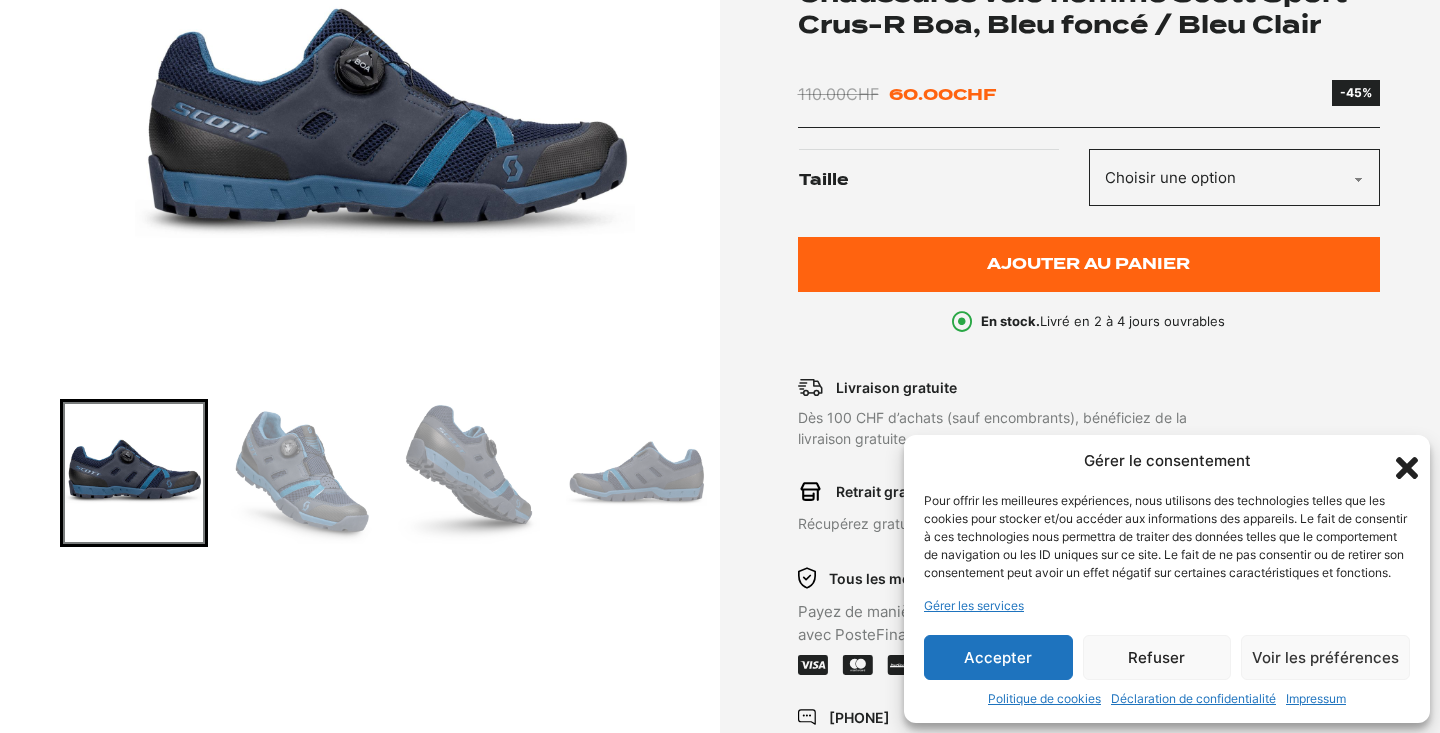 scroll, scrollTop: 338, scrollLeft: 0, axis: vertical 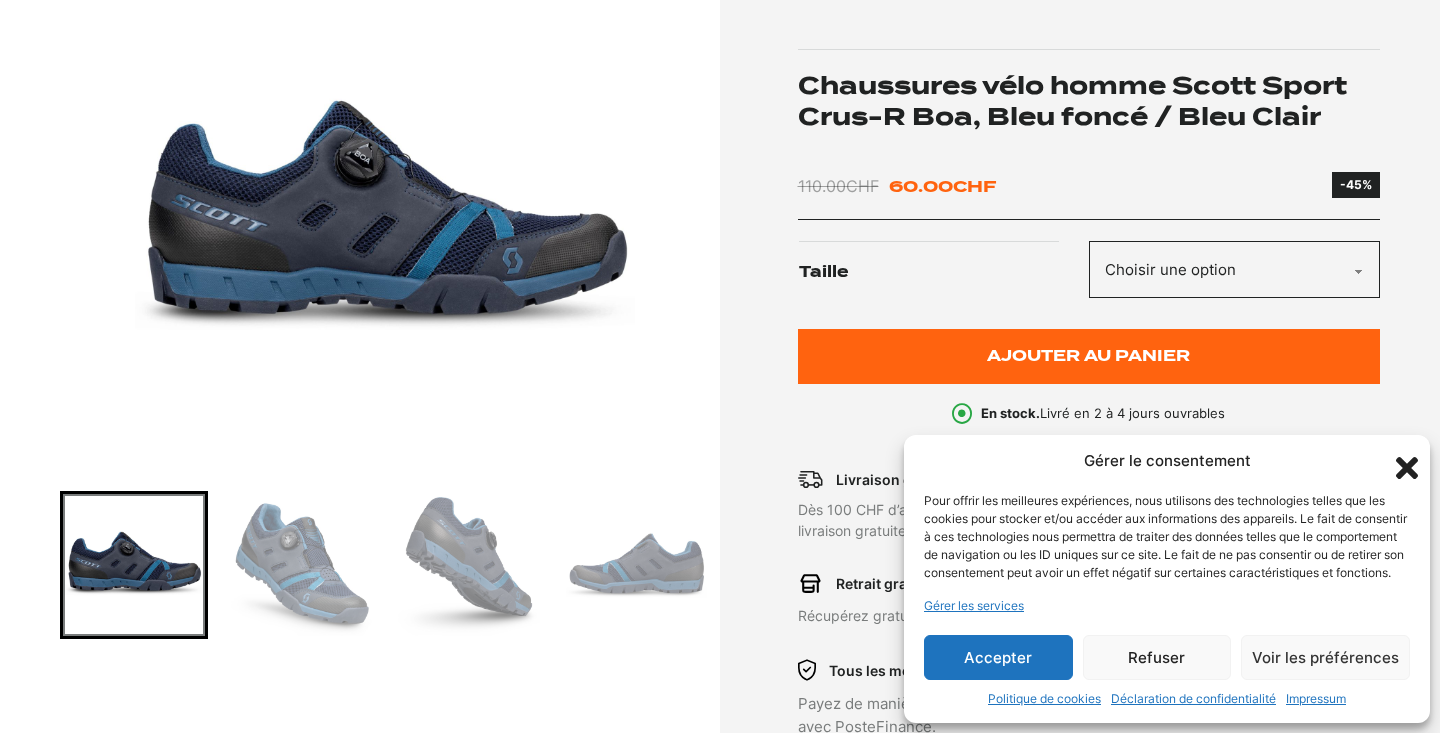 click at bounding box center (302, 565) 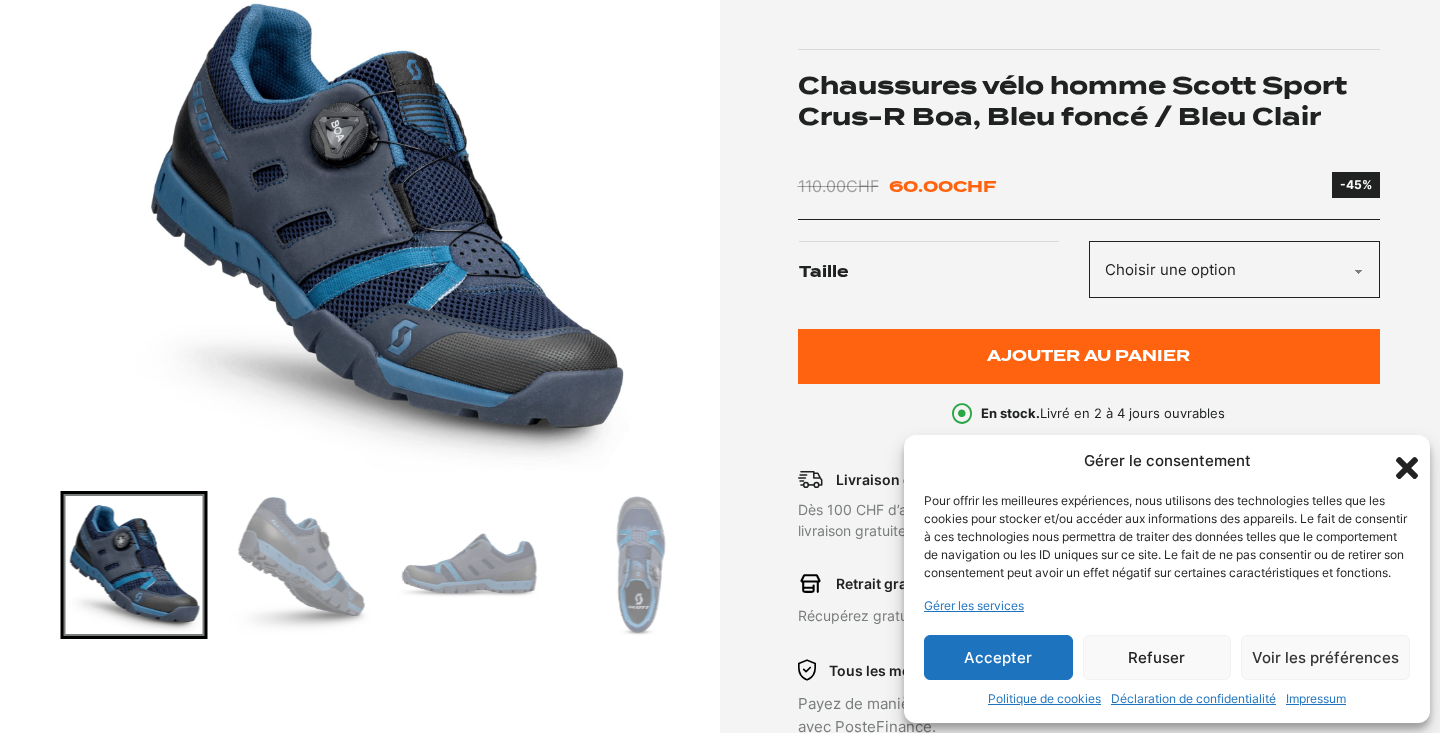 click at bounding box center [469, 565] 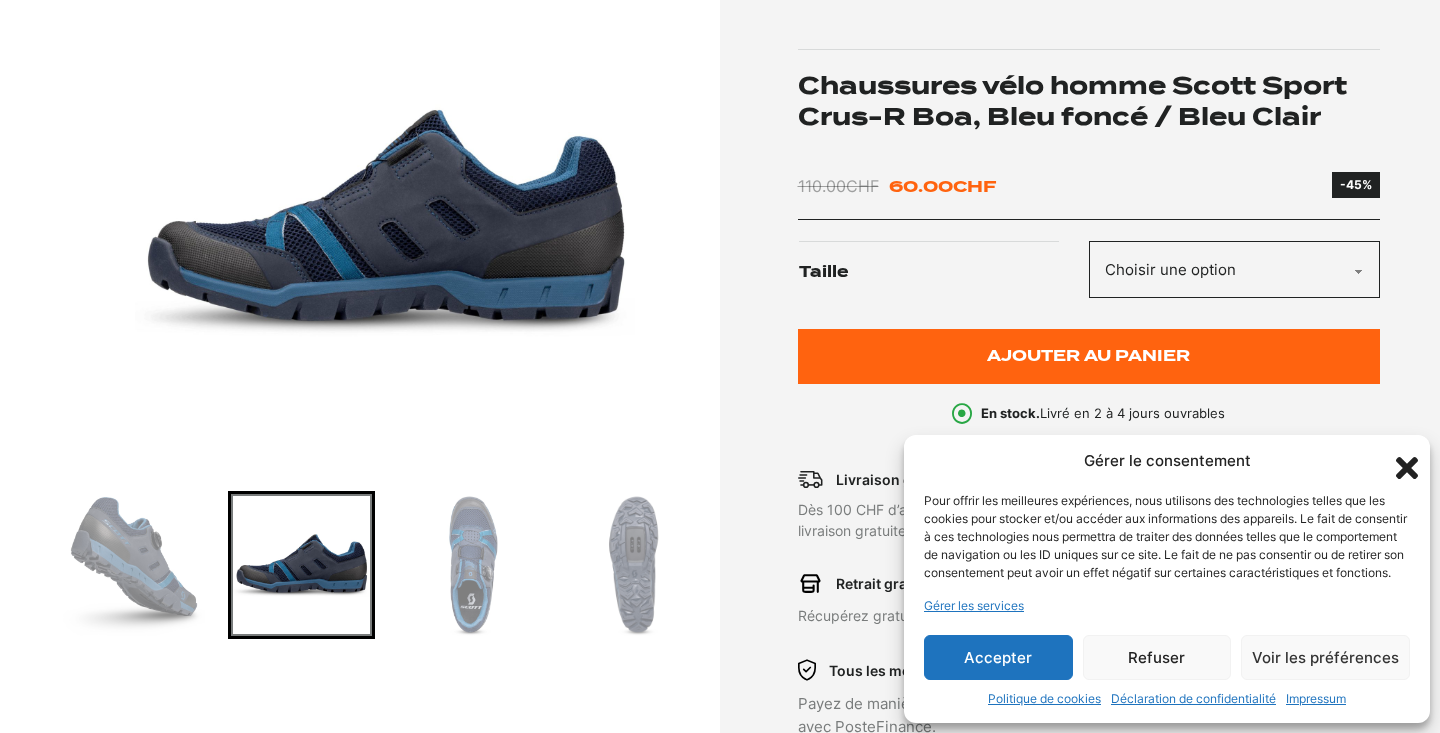 click at bounding box center (469, 565) 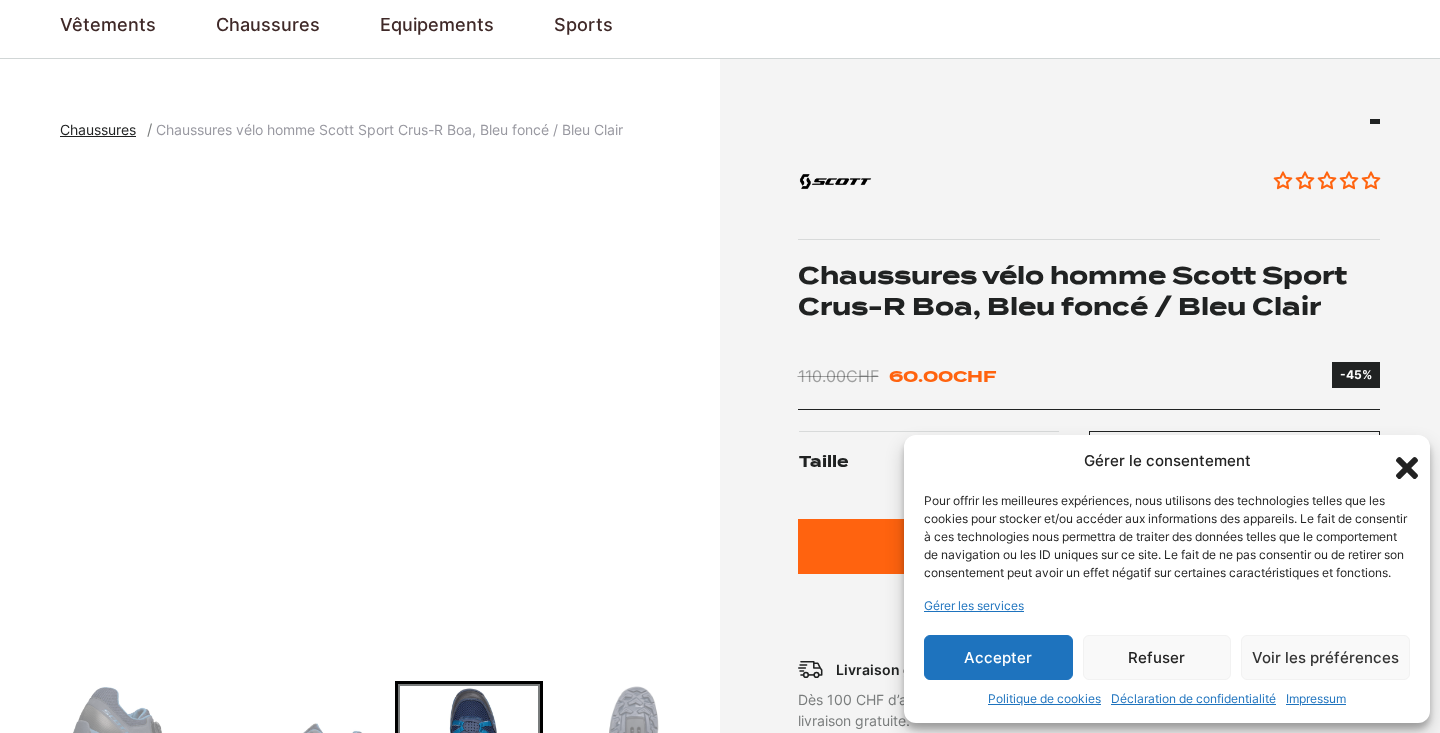 scroll, scrollTop: 131, scrollLeft: 0, axis: vertical 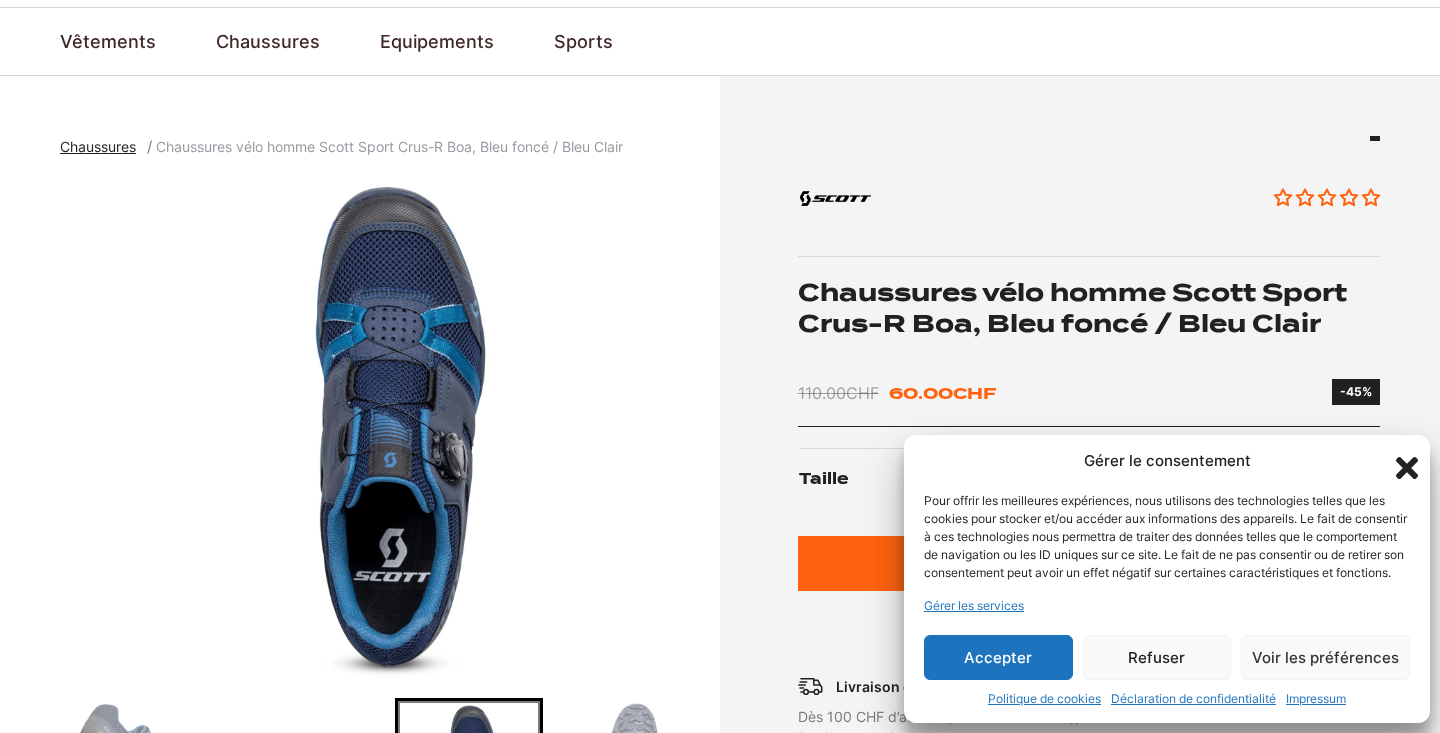 click 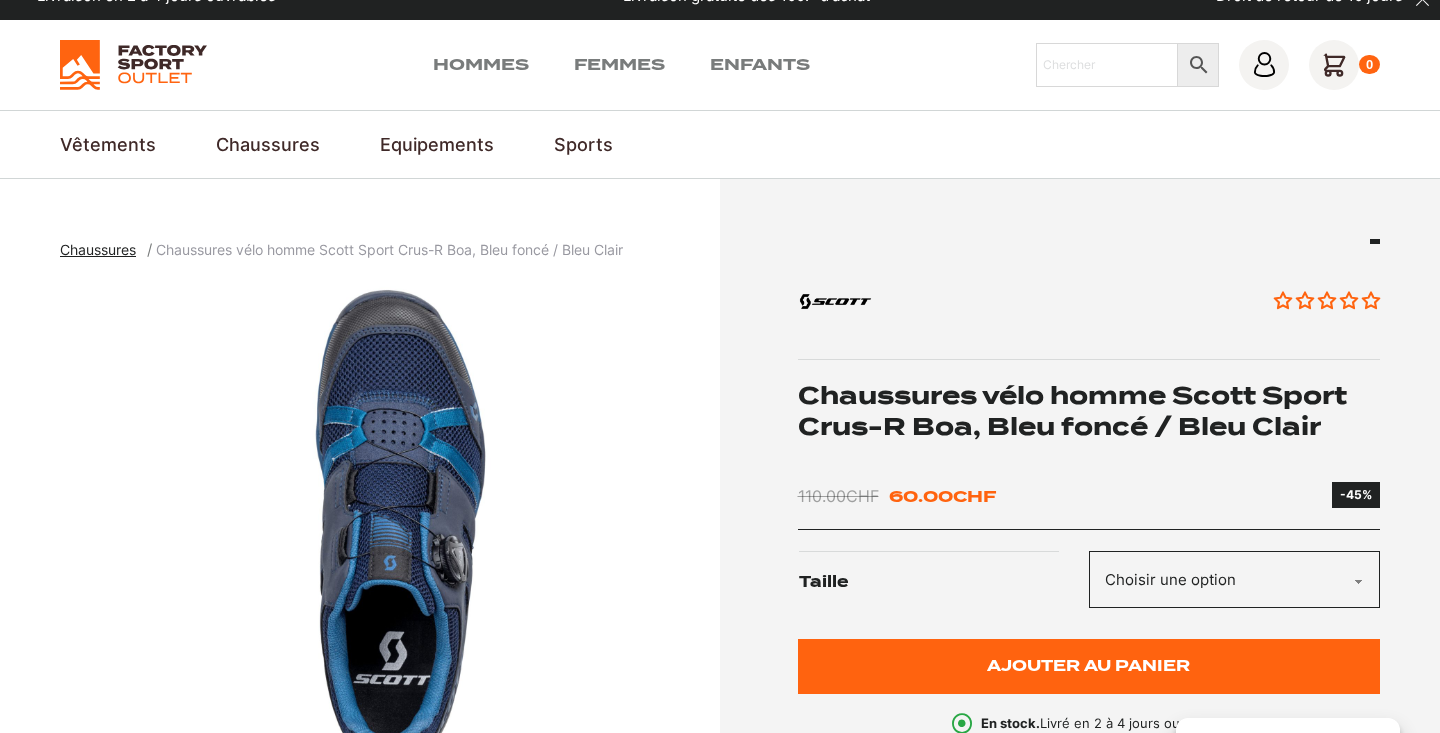 scroll, scrollTop: 0, scrollLeft: 0, axis: both 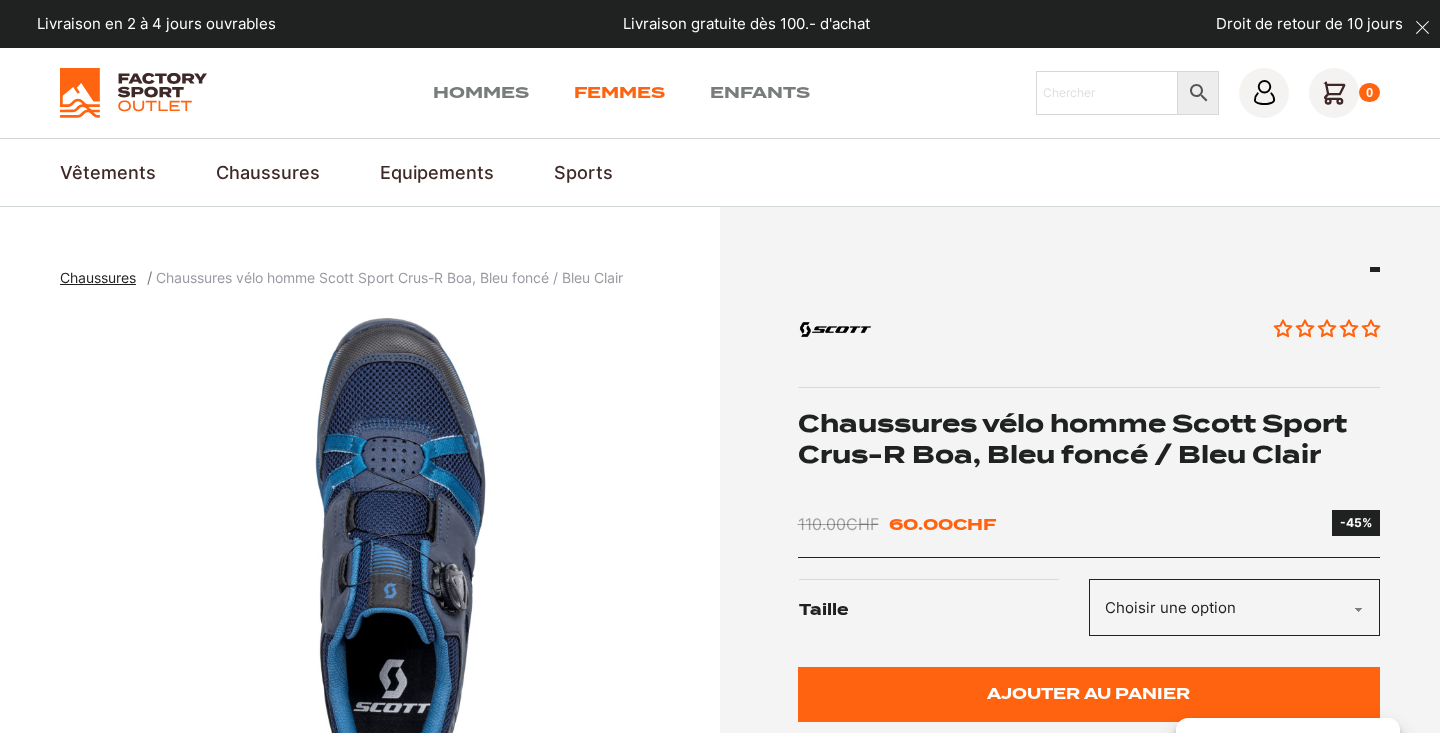 click on "Femmes" at bounding box center (619, 93) 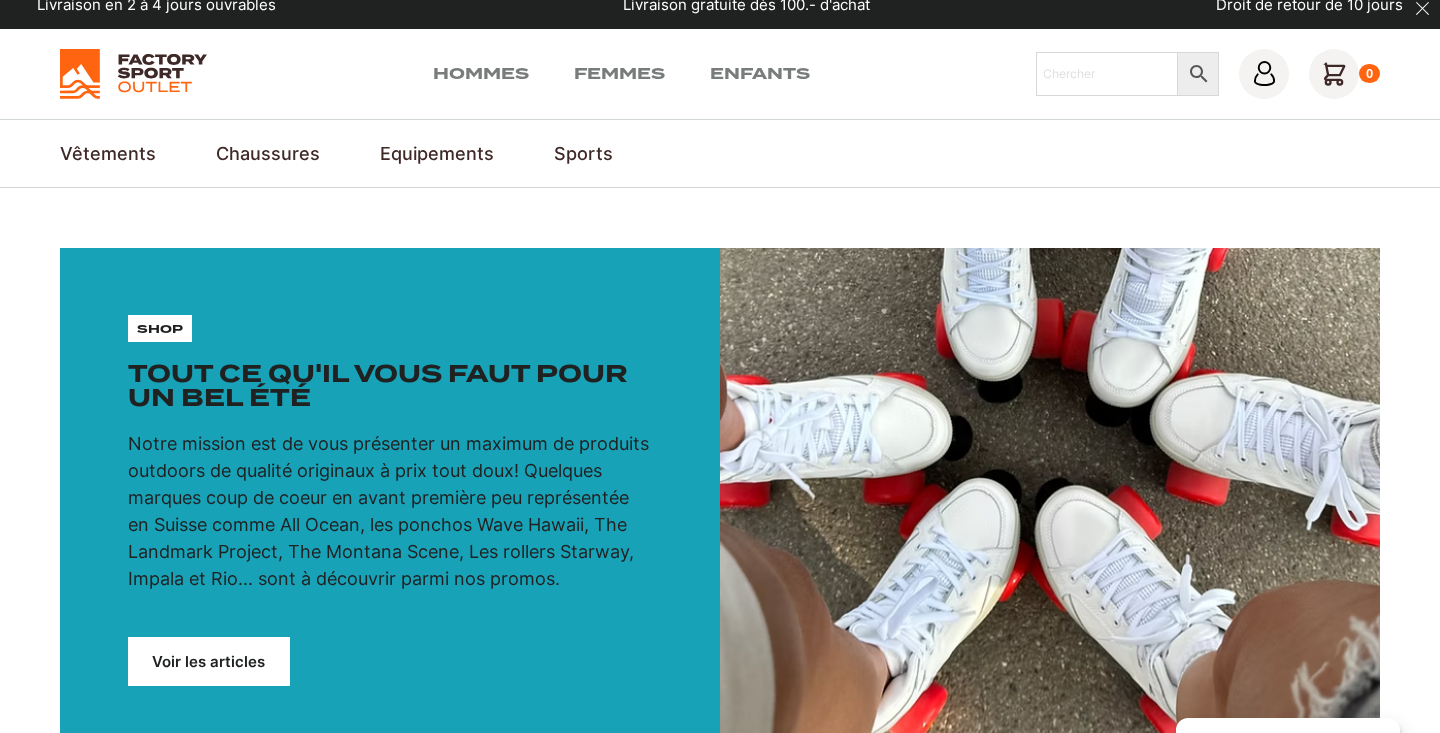 scroll, scrollTop: 0, scrollLeft: 0, axis: both 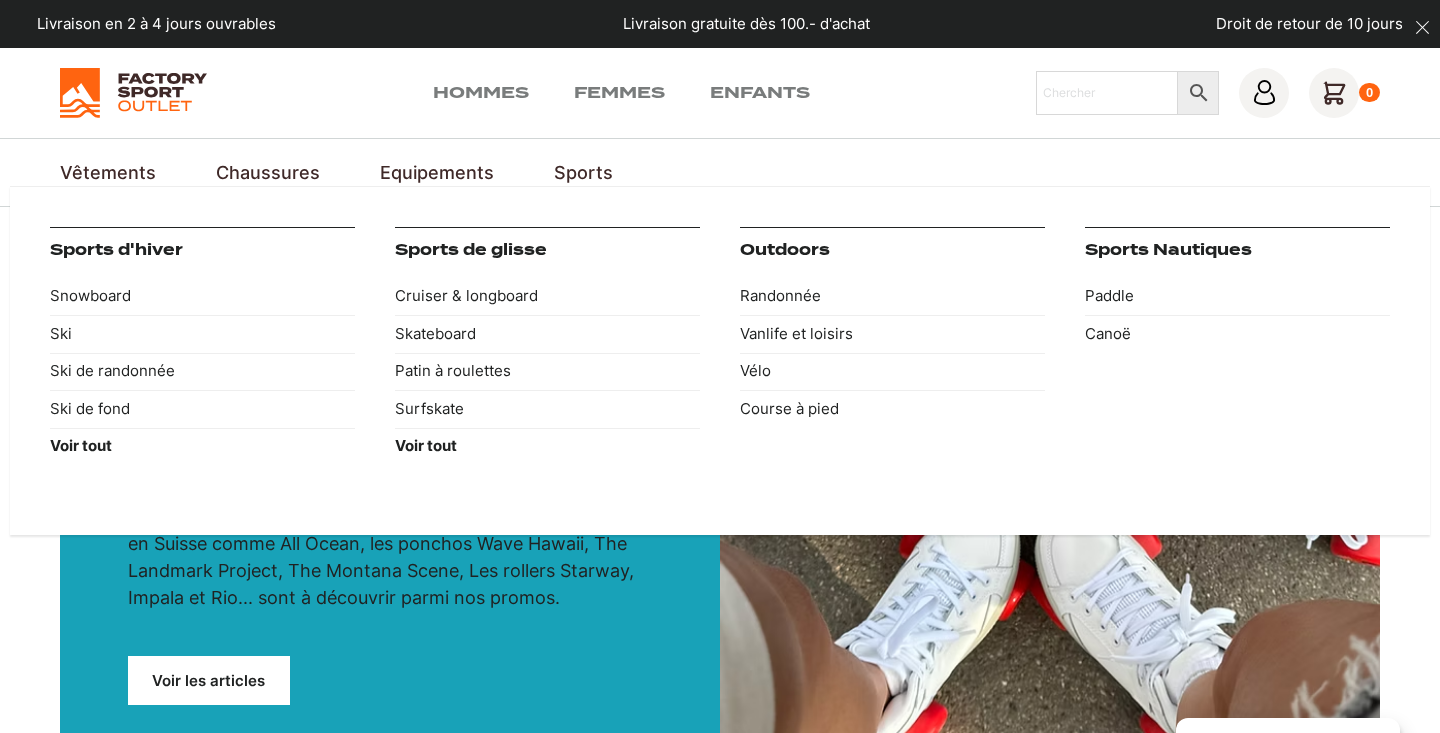 click on "Sports" at bounding box center [583, 172] 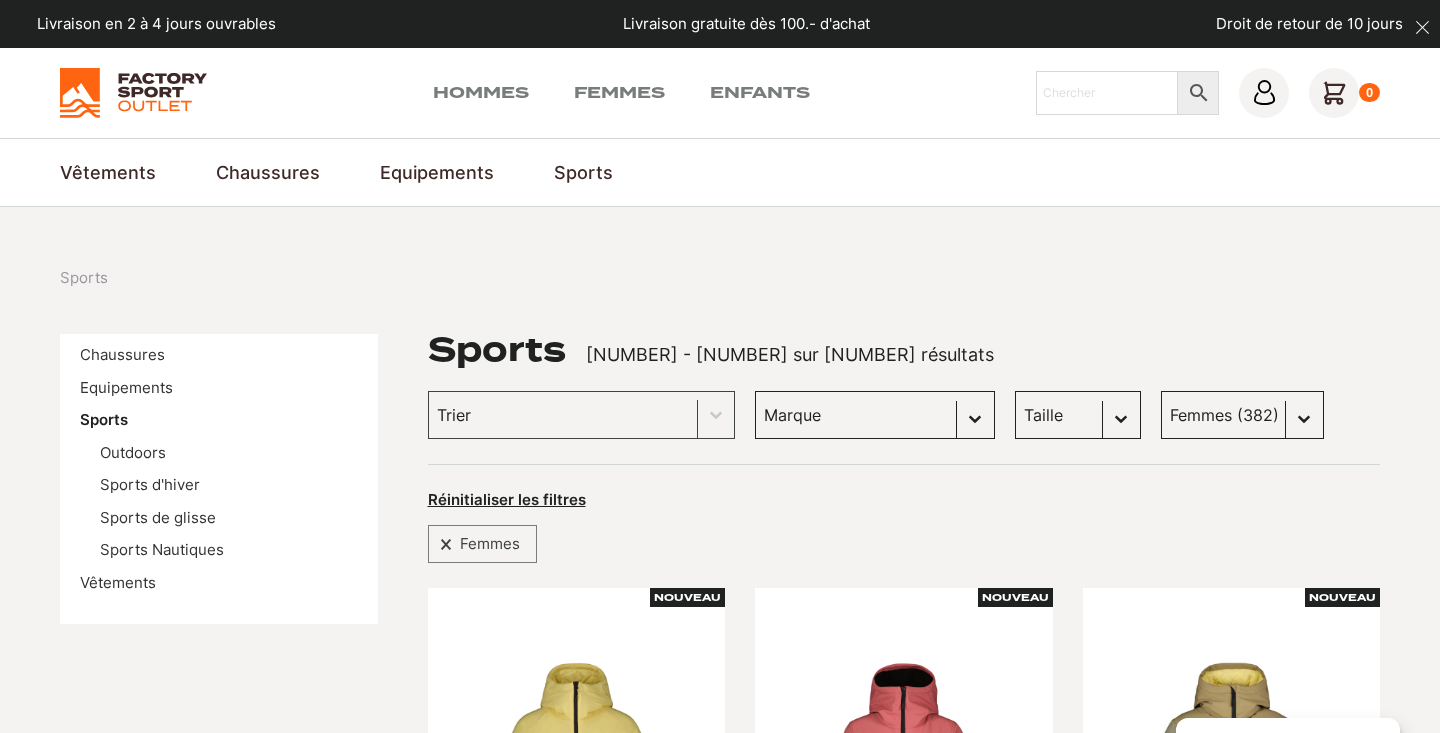 scroll, scrollTop: 0, scrollLeft: 0, axis: both 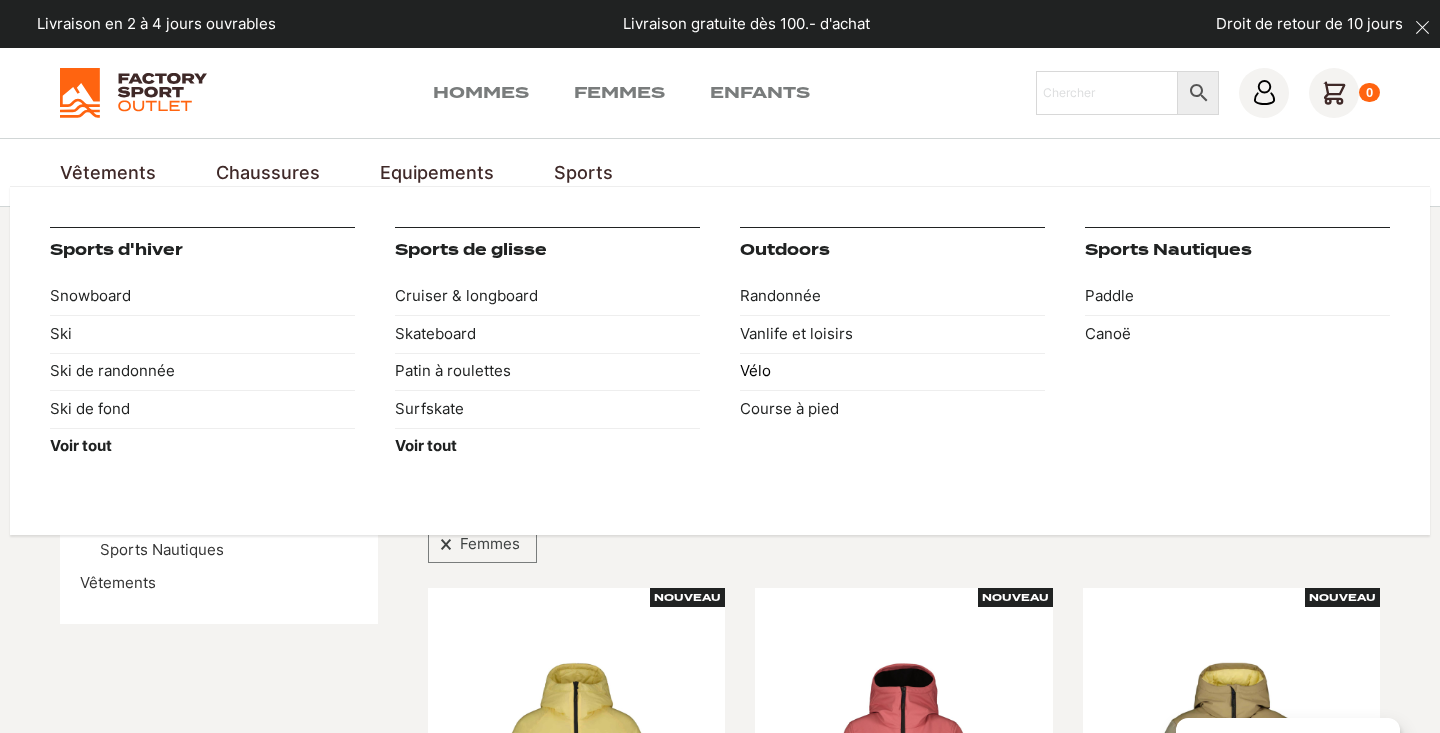 click on "Vélo" at bounding box center (892, 372) 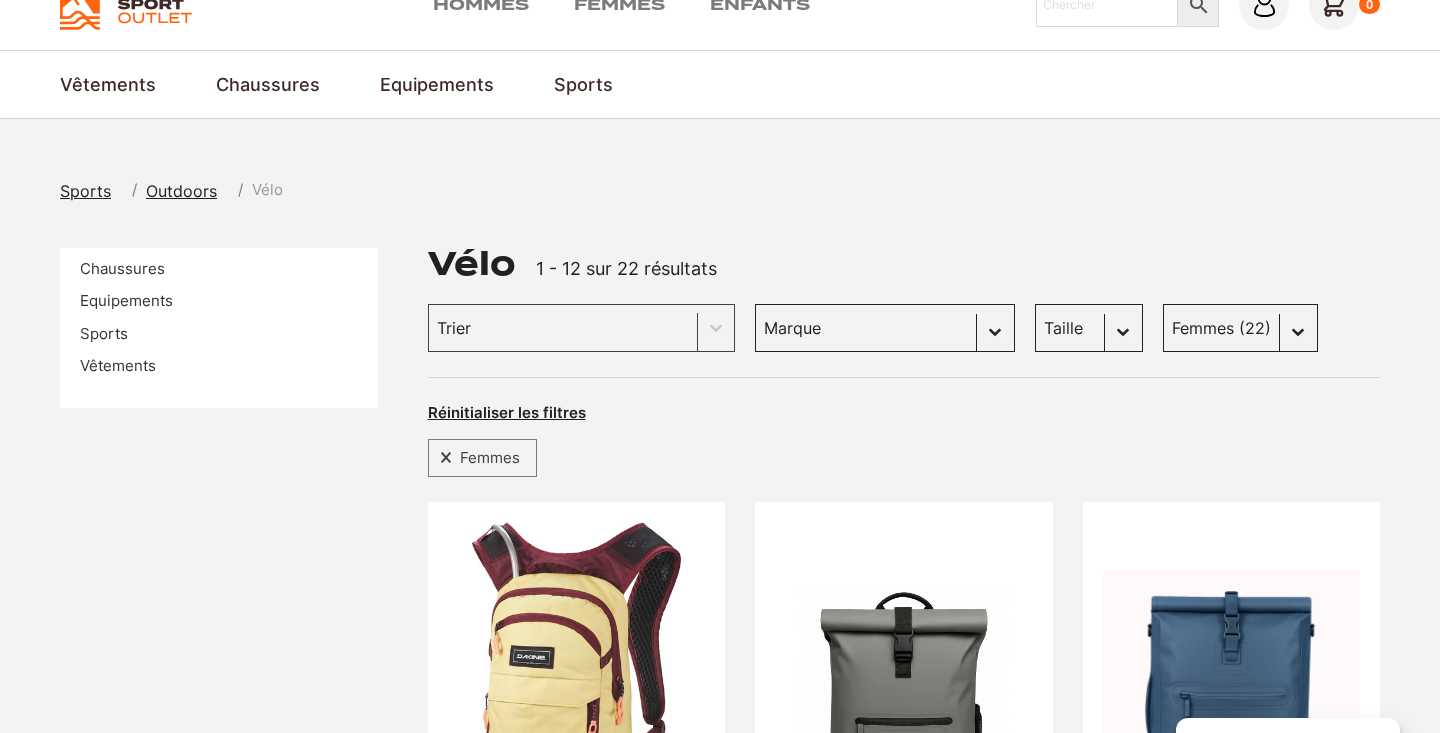 scroll, scrollTop: 178, scrollLeft: 0, axis: vertical 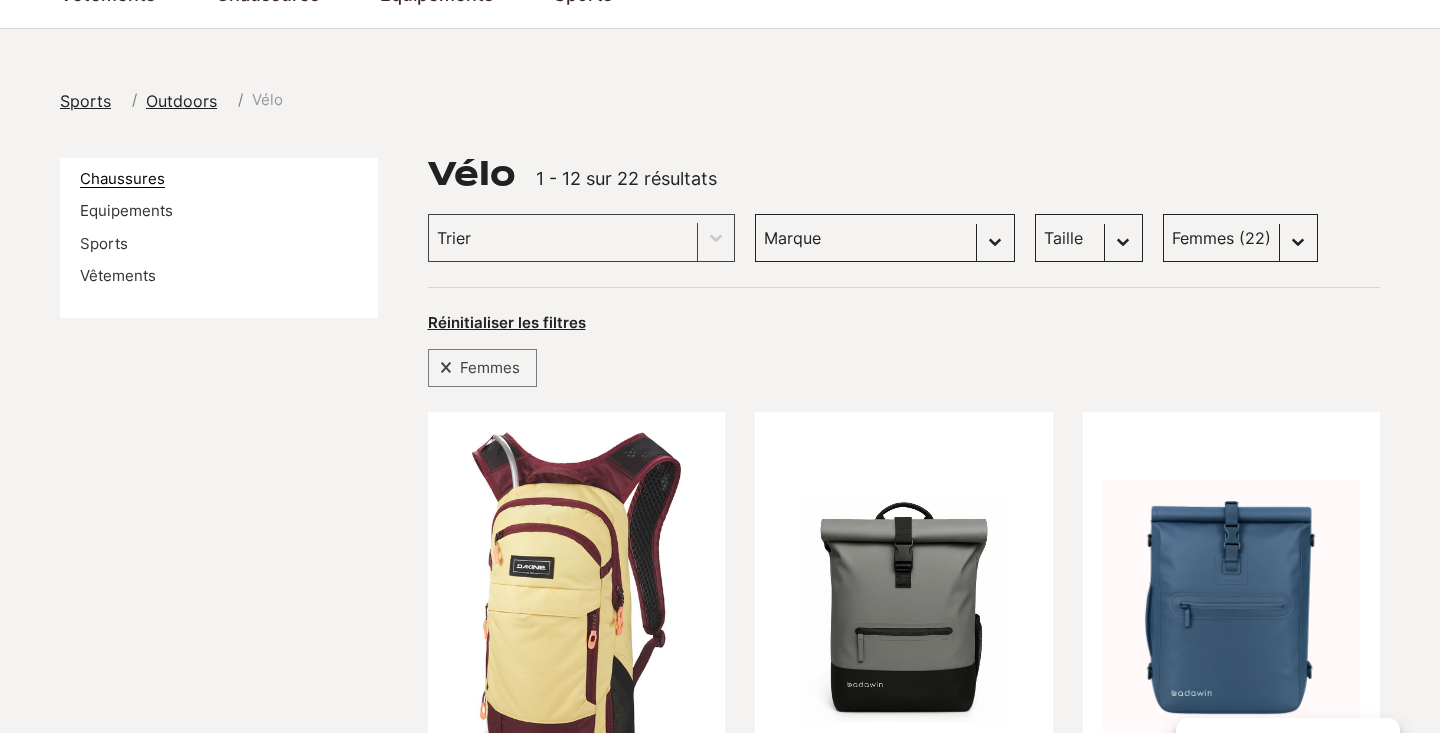 click on "Chaussures" at bounding box center (122, 178) 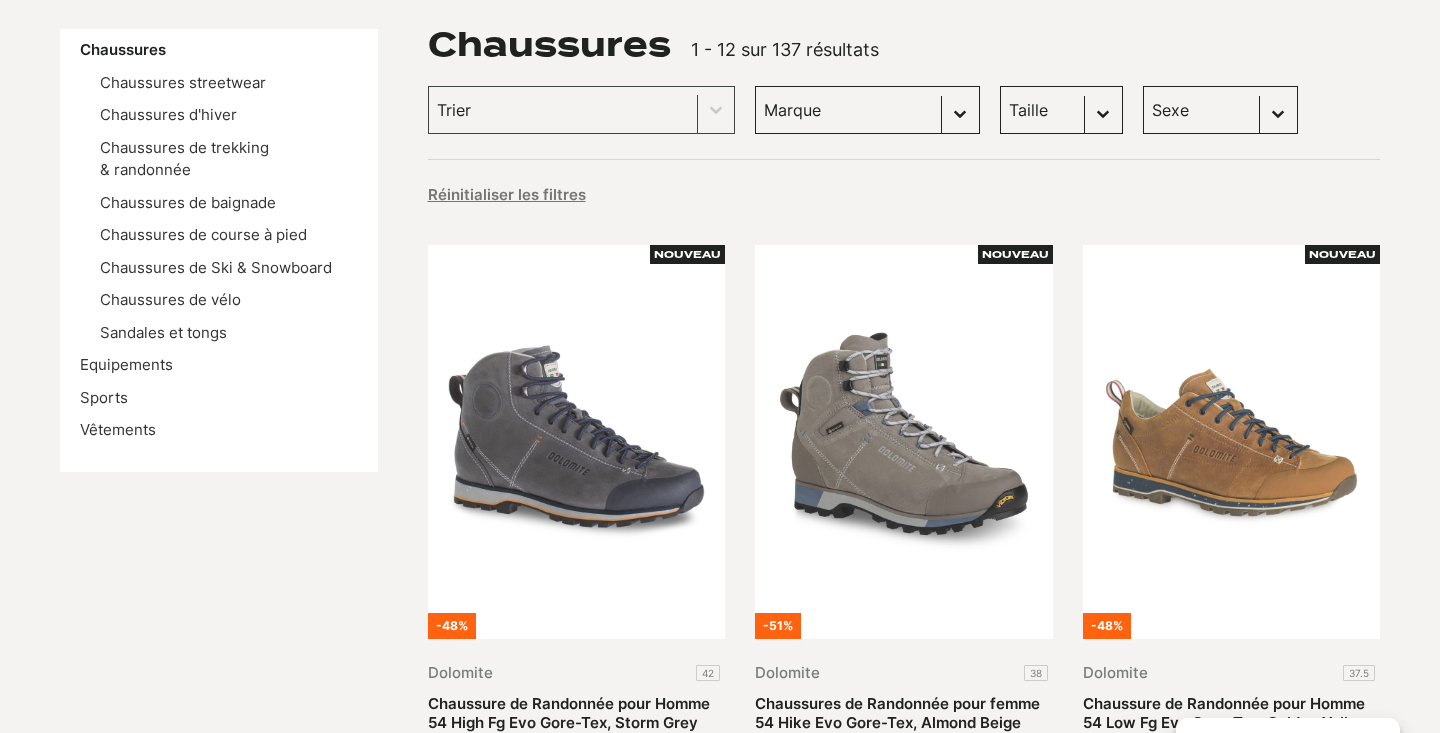 scroll, scrollTop: 307, scrollLeft: 0, axis: vertical 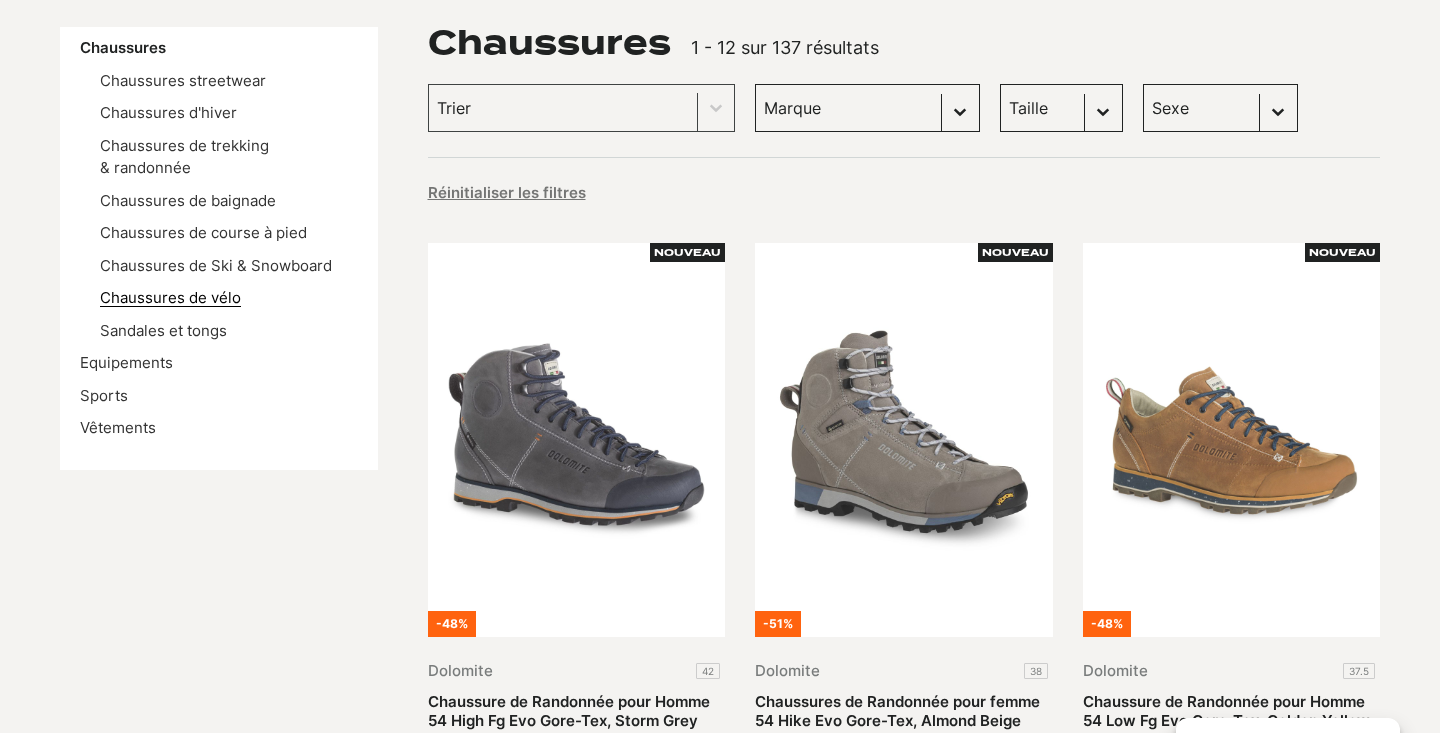 click on "Chaussures de vélo" at bounding box center [170, 297] 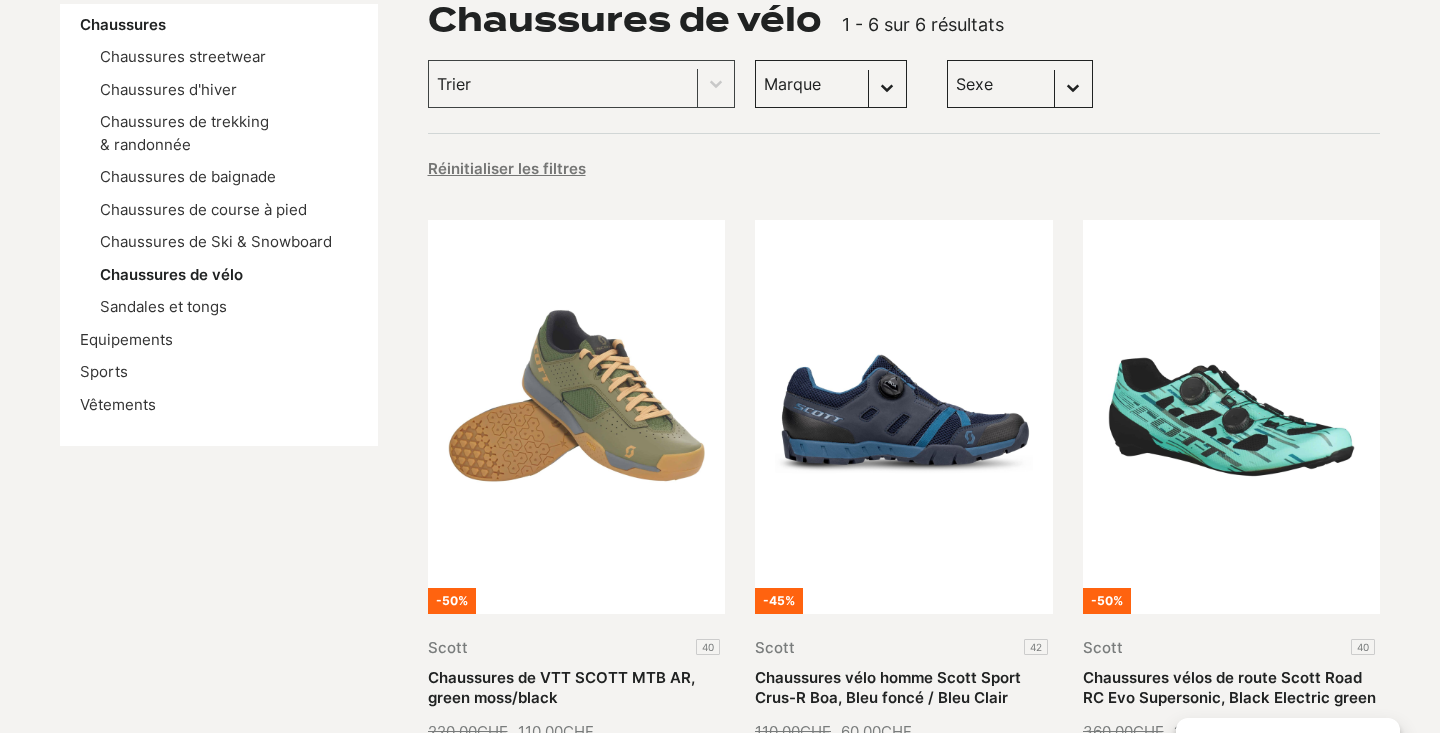 scroll, scrollTop: 0, scrollLeft: 0, axis: both 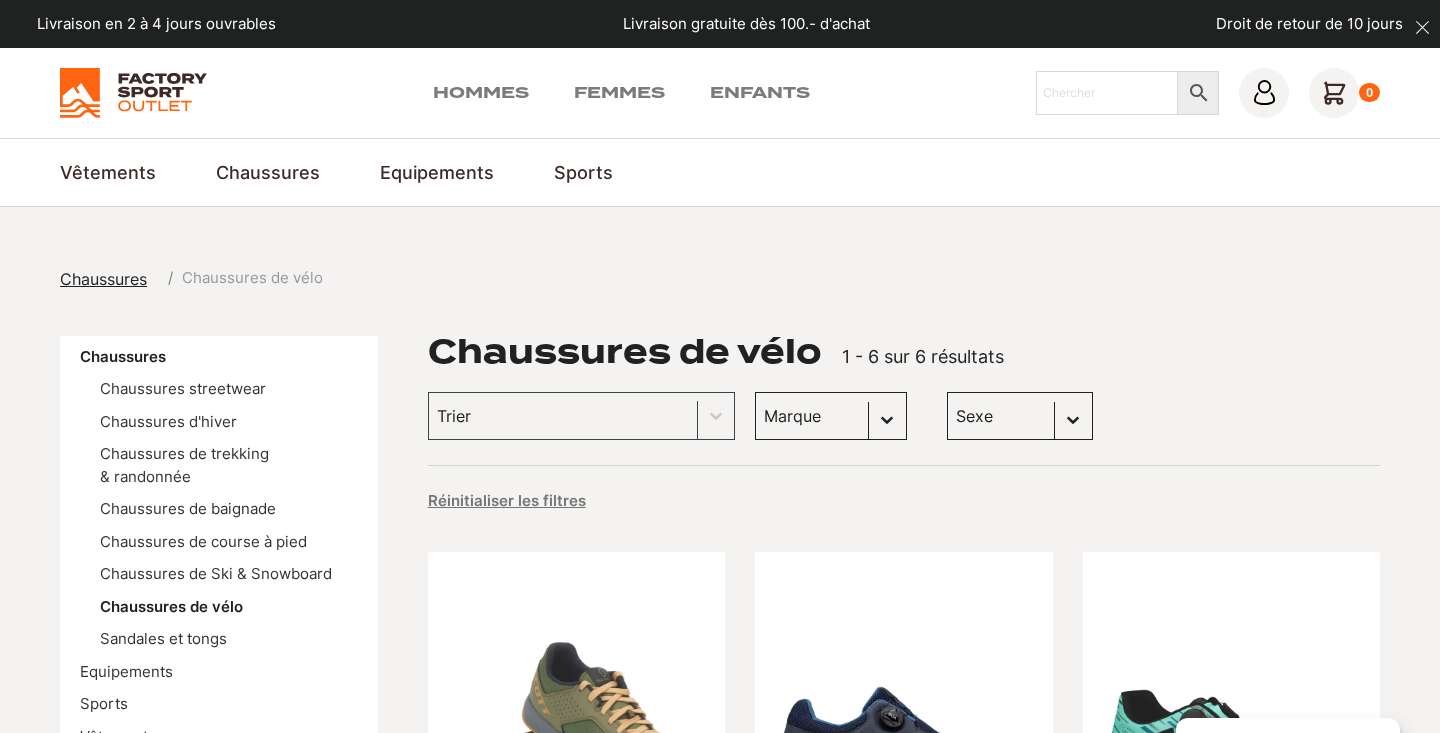 click on "Chaussures de vélo 1 - 6 sur 6 résultats
Trier
Trier le contenu Trier Plus récents Plus anciens Prix croissants Prix décroissants Trier le contenu
Marque
Sélectionnez le contenu Marque Scott (5) Unparallel (1)
Sexe
Sélectionnez le contenu Sexe Hommes (6) Femmes (1)
Réinitialiser les filtres Filter les produits -50%
Scott 40   Chaussures de VTT SCOTT MTB AR, green moss/black 220.00  CHF   Le prix initial était : 220.00 CHF. 110.00  CHF Le prix actuel est : 110.00 CHF.
-45%
Scott 42   Chaussures vélo homme Scott Sport Crus-R Boa, Bleu foncé / Bleu Clair 110.00  CHF   Le prix initial était : 110.00 CHF. 60.00  CHF Le prix actuel est : 60.00 CHF.
-50%
Scott 40   Chaussures vélos de route Scott Road RC Evo Supersonic, Black Electric green 360.00  CHF   Le prix initial était : 360.00 CHF. 180.00  CHF Le prix actuel est : 180.00 CHF.
-50%
Scott 48   Chaussures de vélo de route Scott Road Rc, black/sulphur yellow 360.00  CHF" at bounding box center (904, 1006) 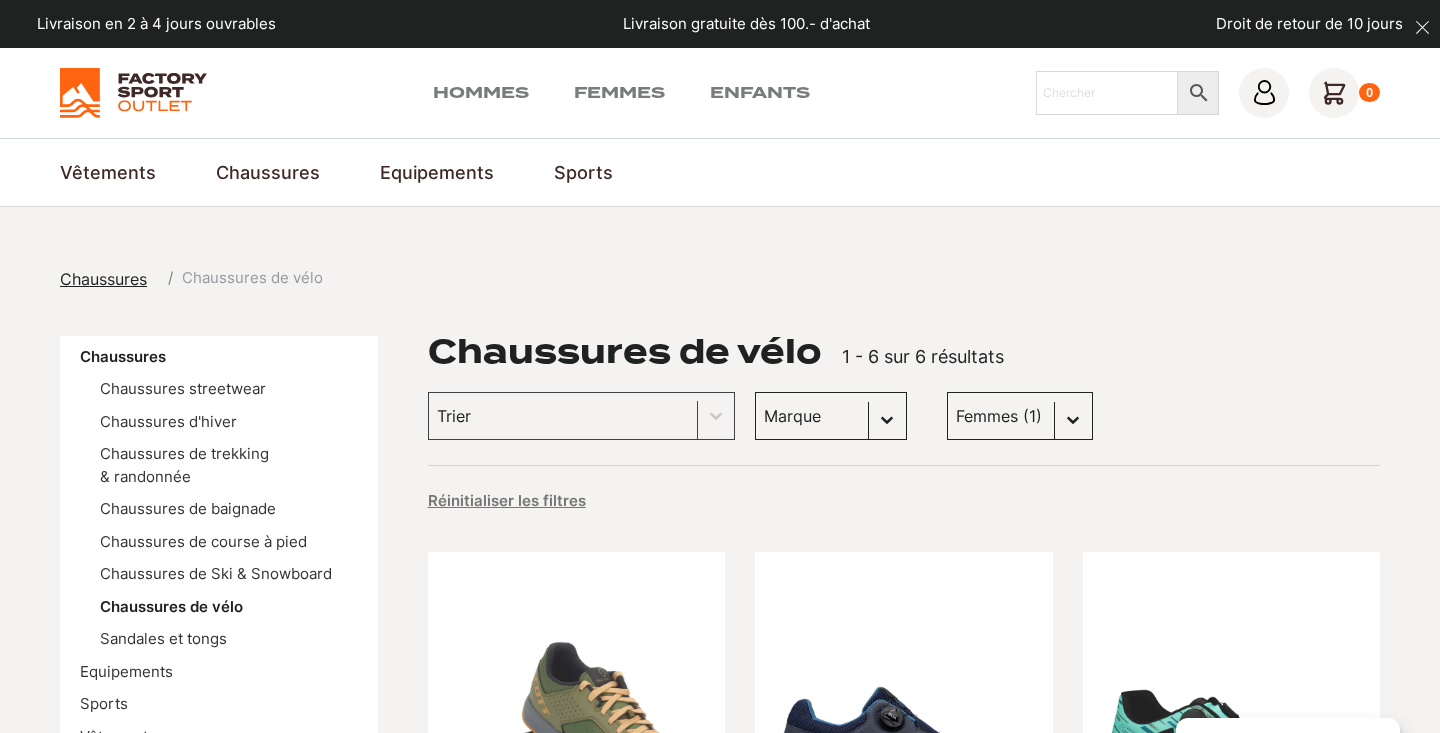 click on "Femmes (1)" at bounding box center [0, 0] 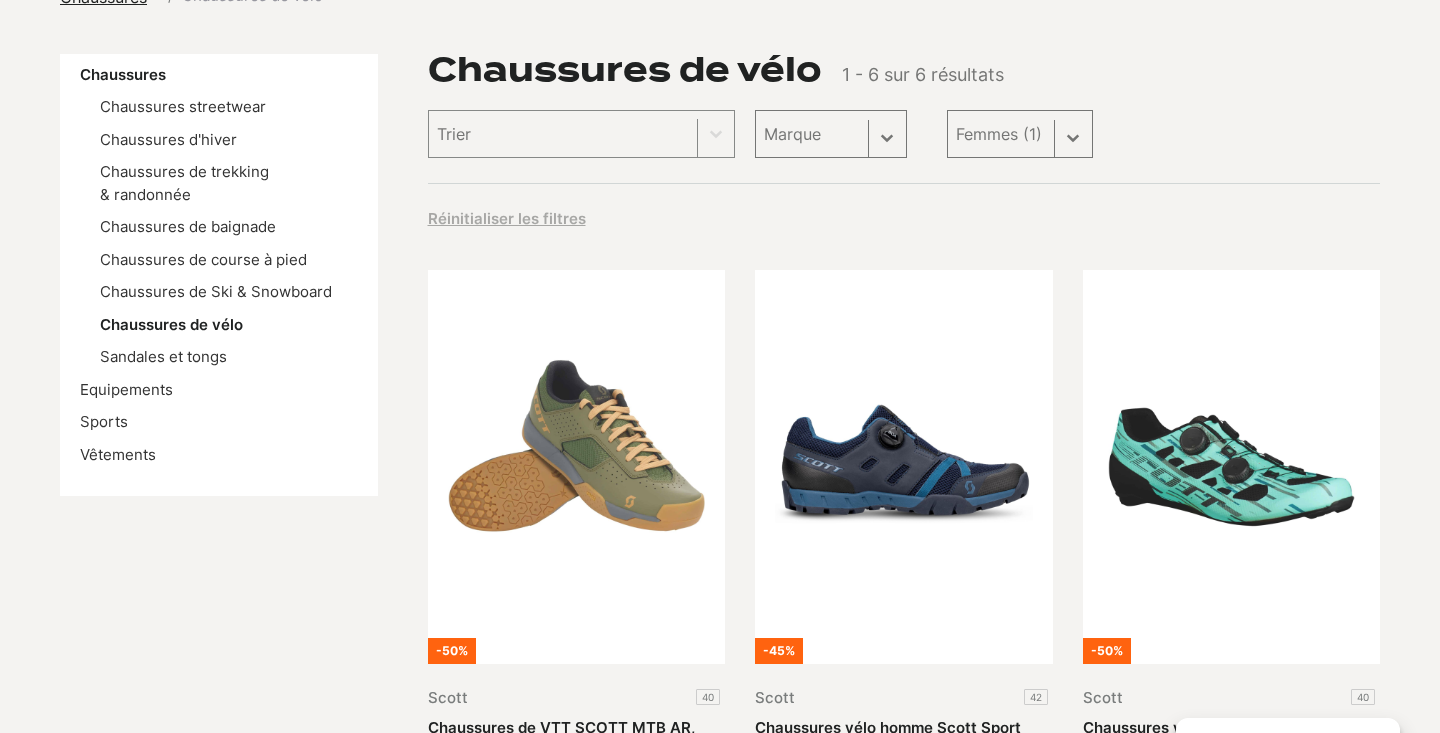 select on "femmes" 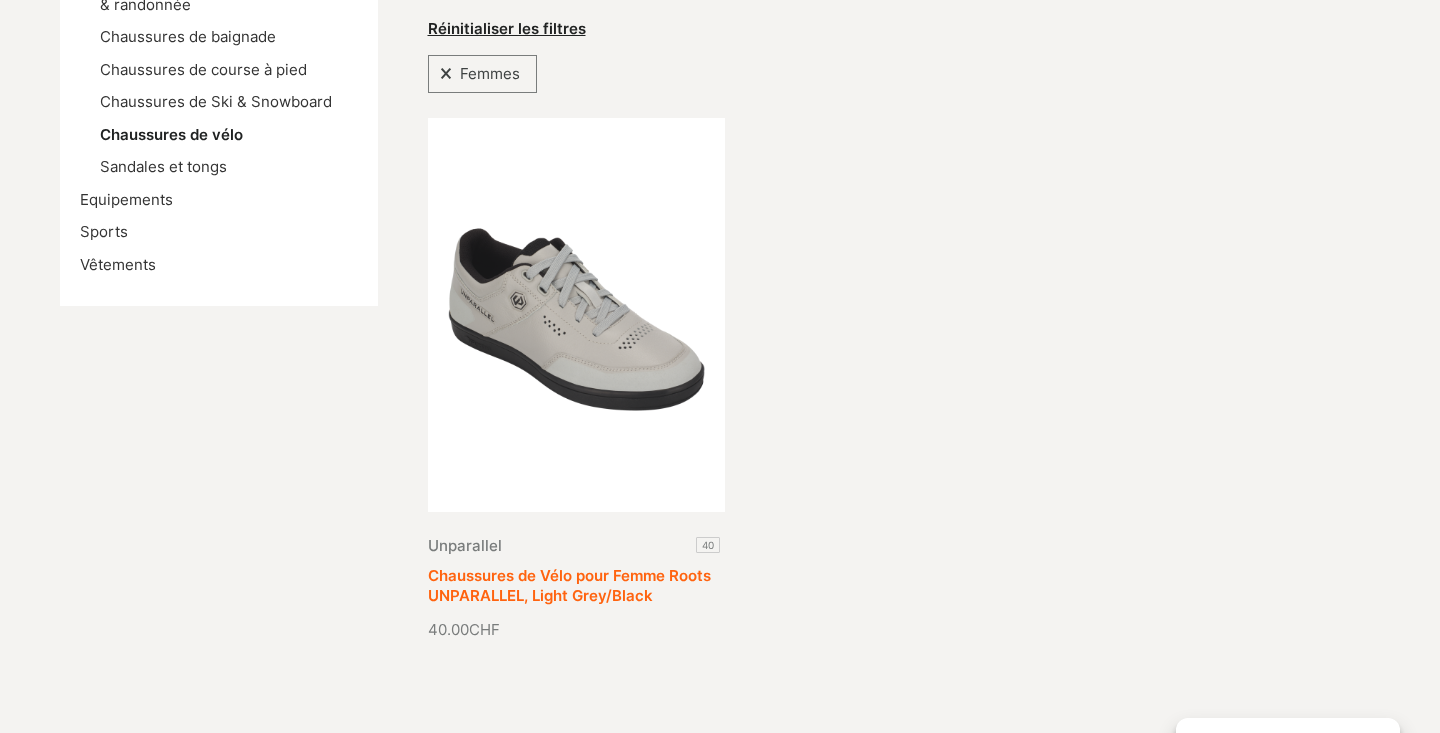 scroll, scrollTop: 473, scrollLeft: 0, axis: vertical 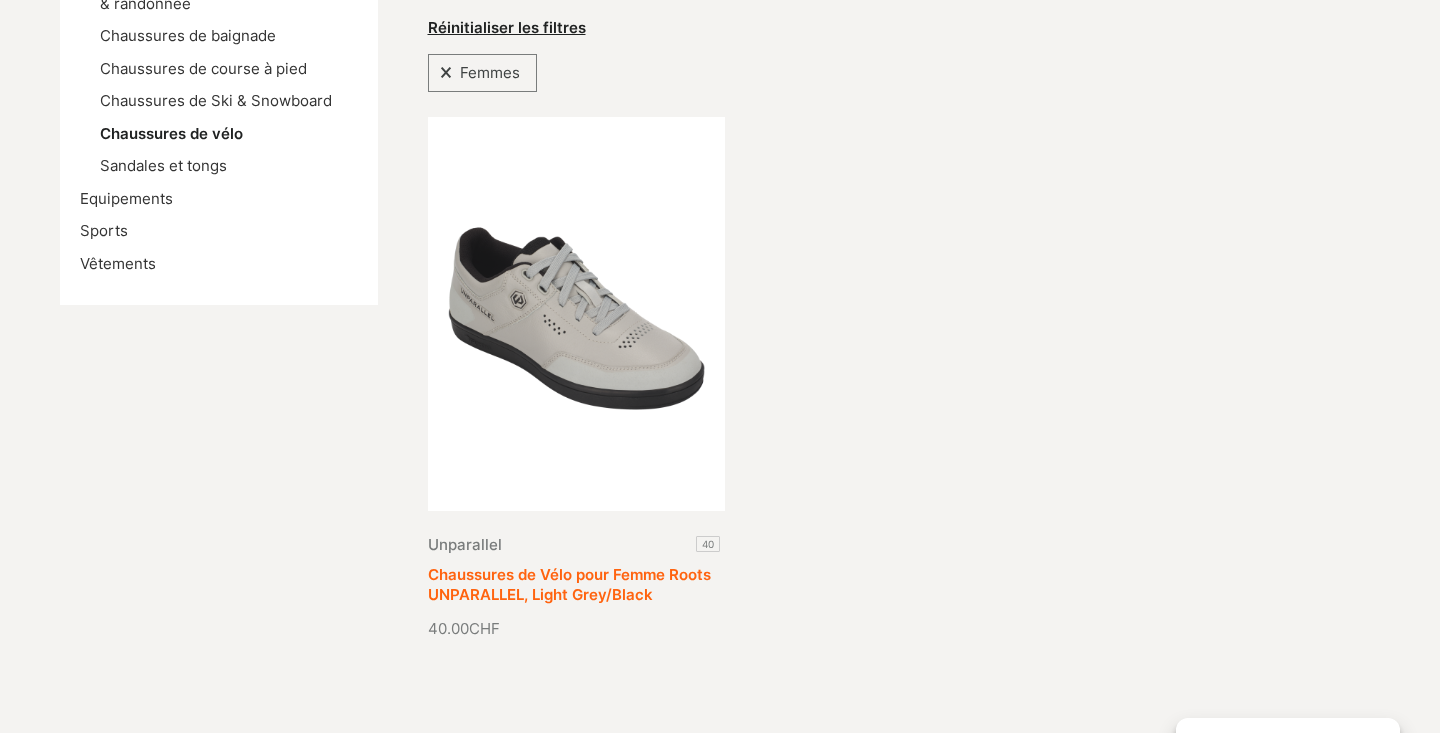 click on "Chaussures de Vélo pour Femme  Roots UNPARALLEL, Light Grey/Black" at bounding box center [569, 584] 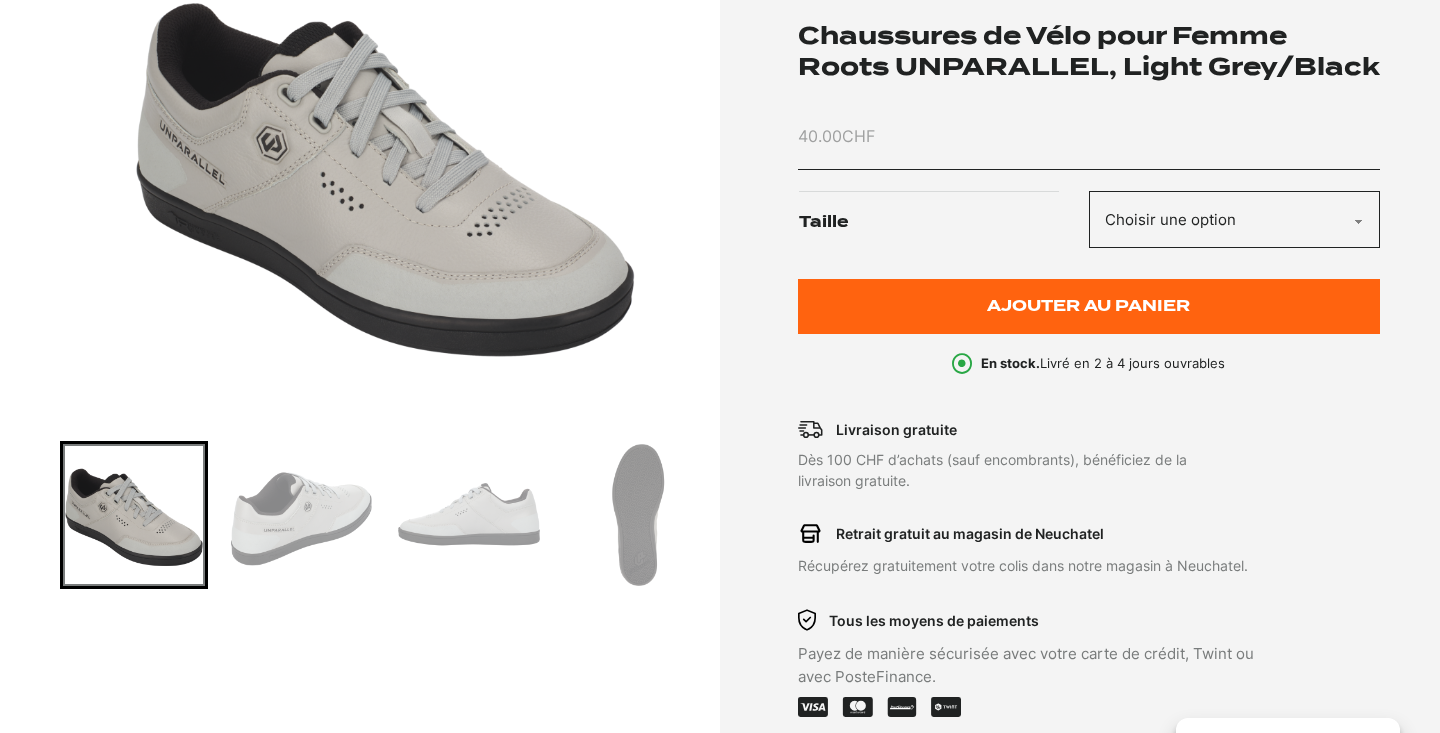 scroll, scrollTop: 388, scrollLeft: 0, axis: vertical 